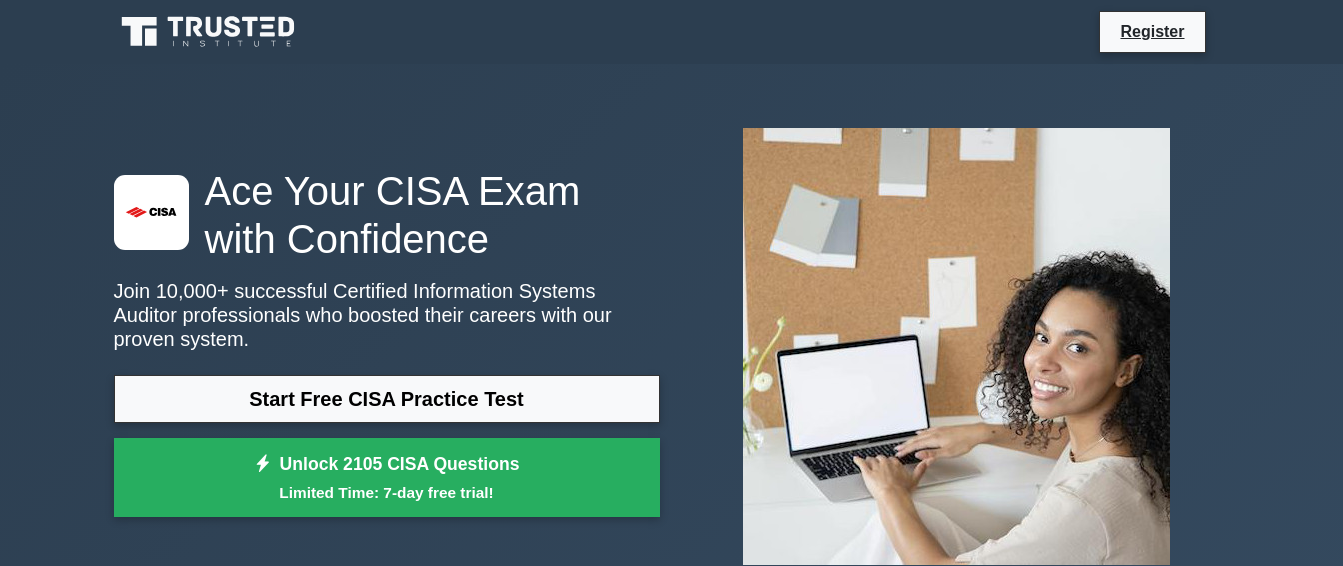 scroll, scrollTop: 0, scrollLeft: 0, axis: both 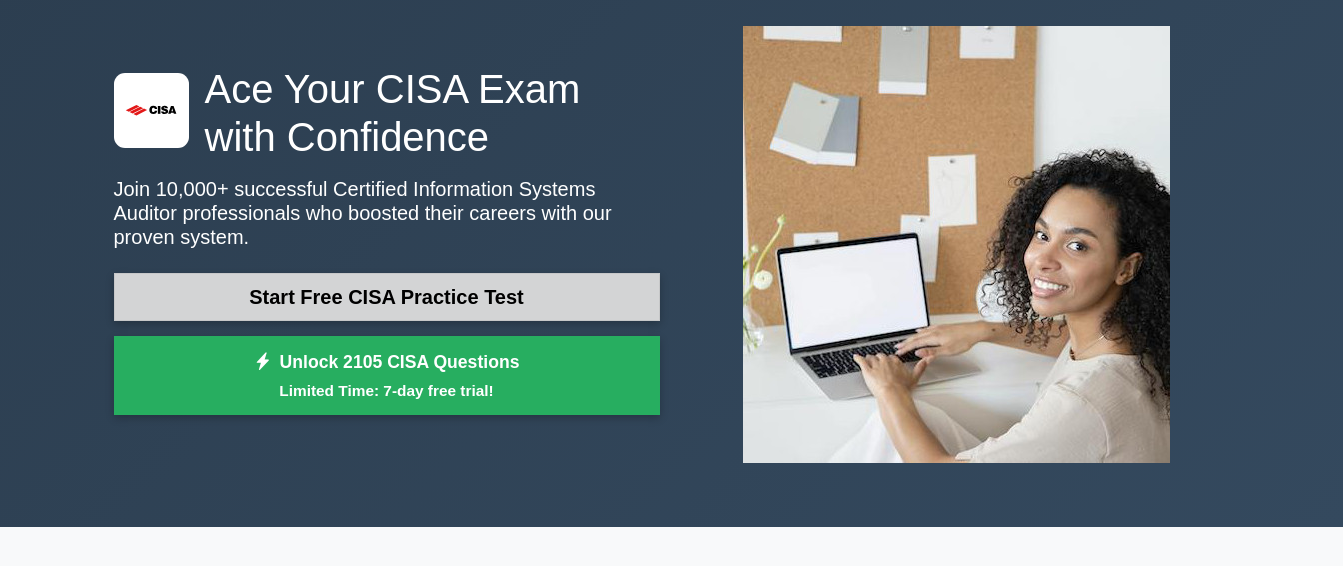 click on "Start Free CISA Practice Test" at bounding box center [387, 297] 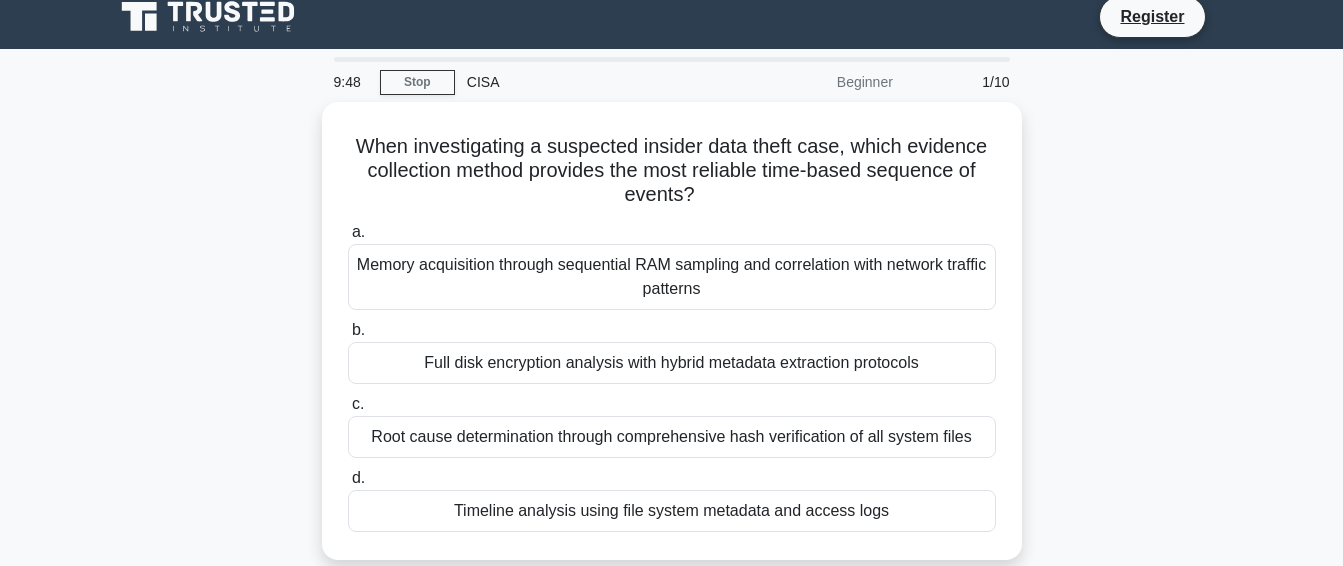 scroll, scrollTop: 0, scrollLeft: 0, axis: both 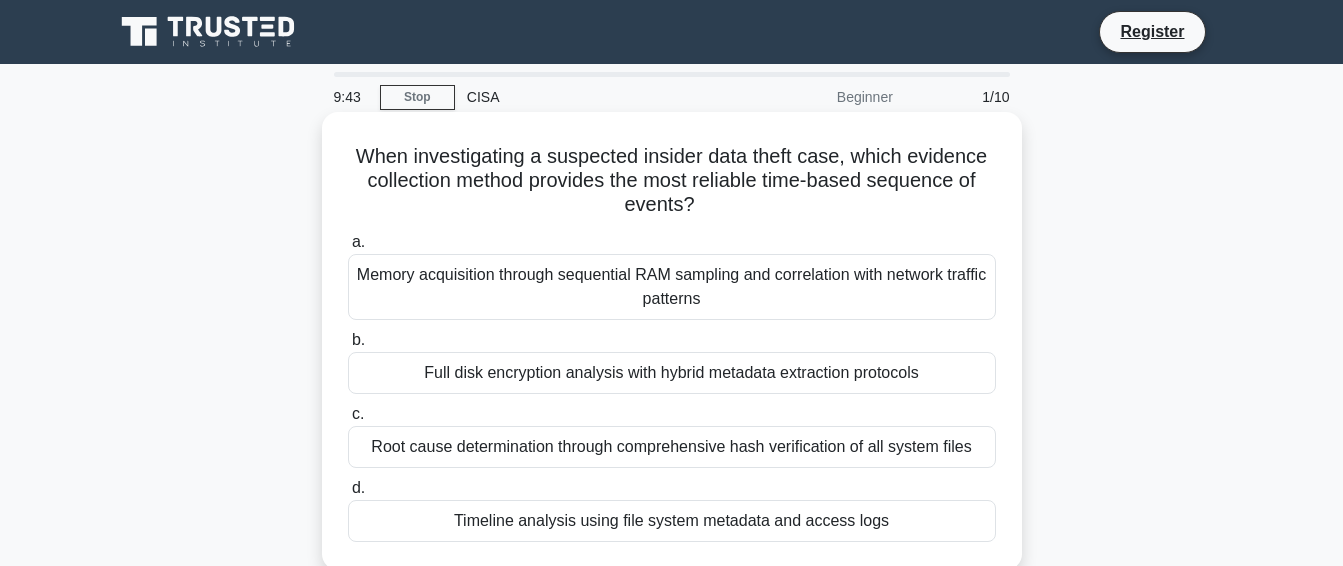 click on "Memory acquisition through sequential RAM sampling and correlation with network traffic patterns" at bounding box center (672, 287) 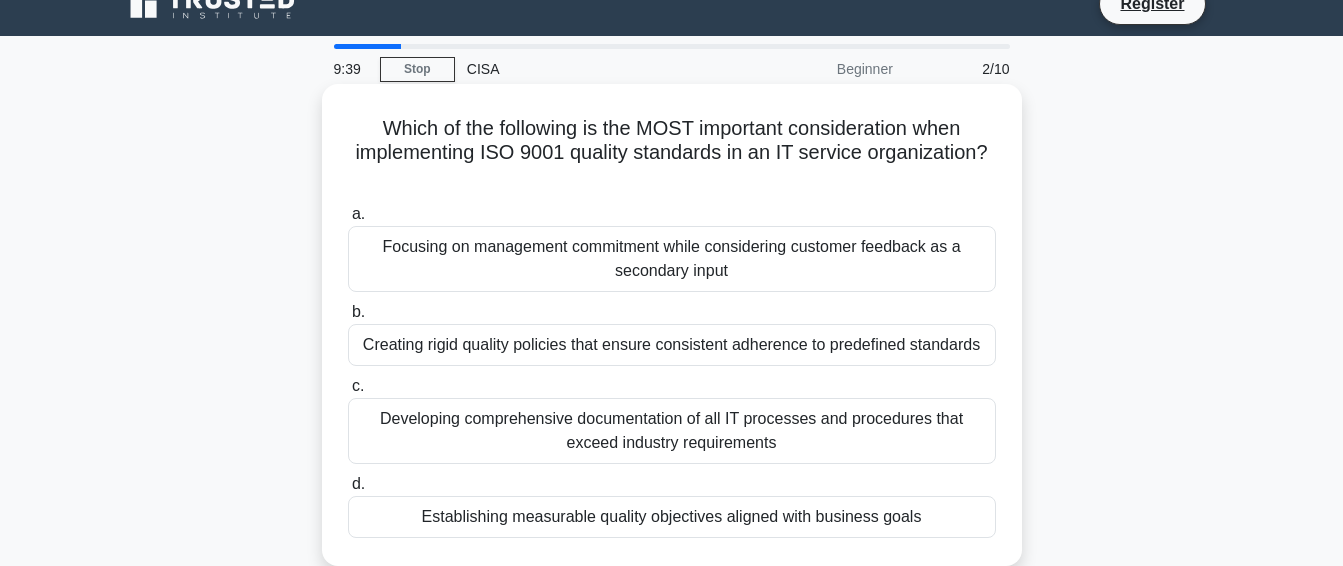 scroll, scrollTop: 0, scrollLeft: 0, axis: both 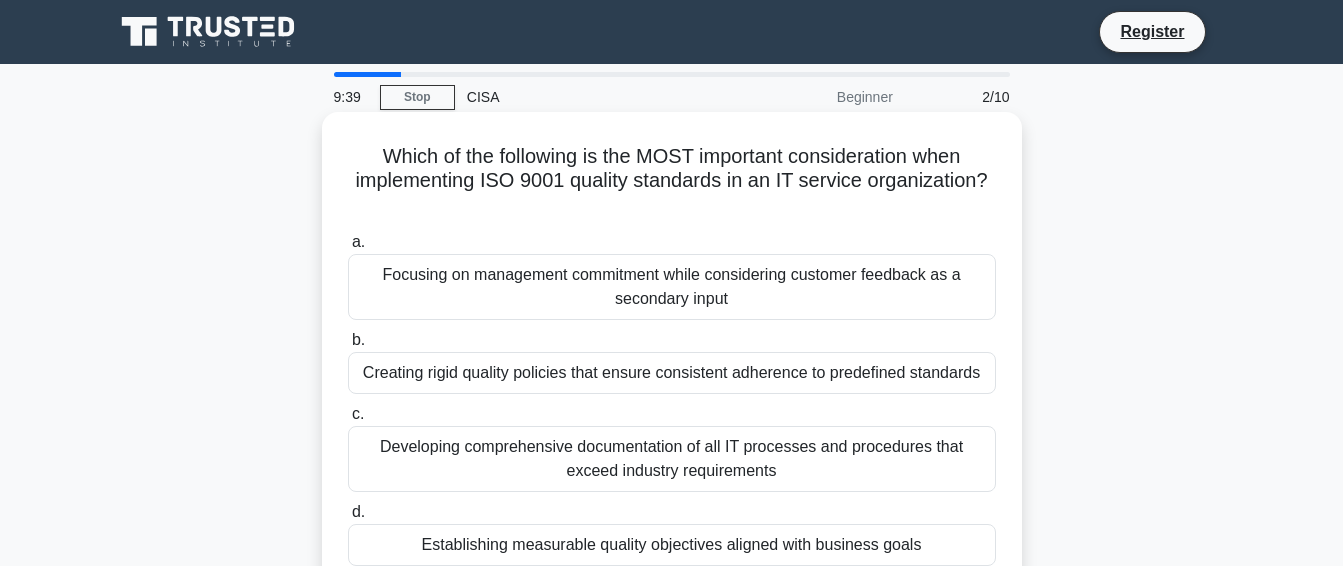click on "Creating rigid quality policies that ensure consistent adherence to predefined standards" at bounding box center (672, 373) 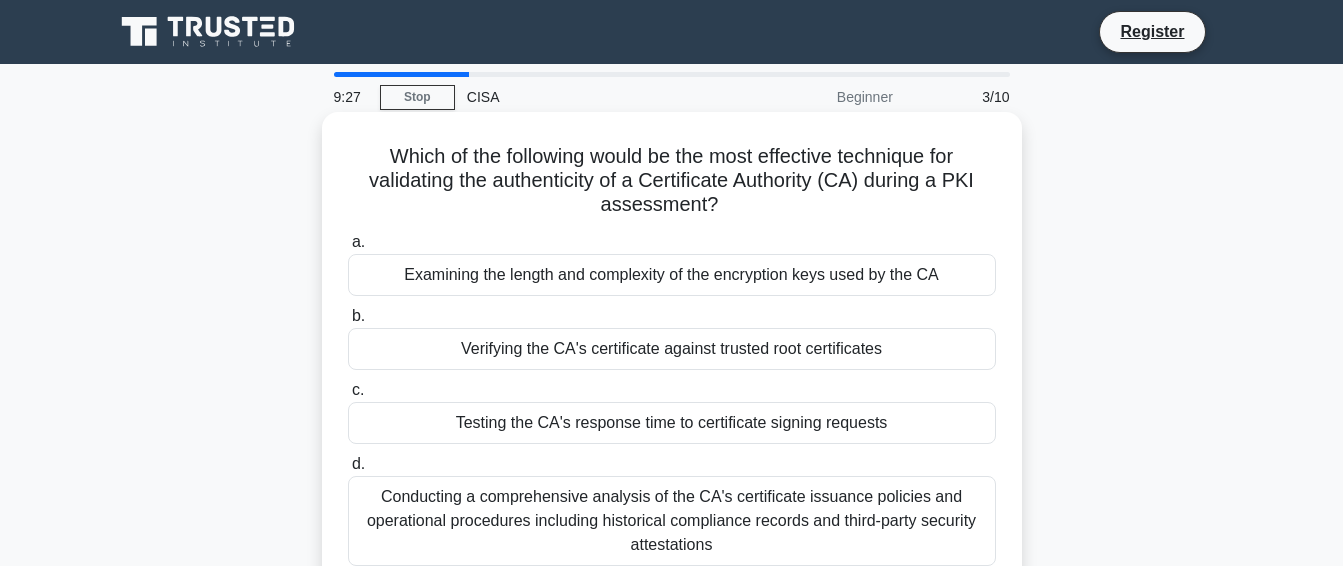 click on "Verifying the CA's certificate against trusted root certificates" at bounding box center (672, 349) 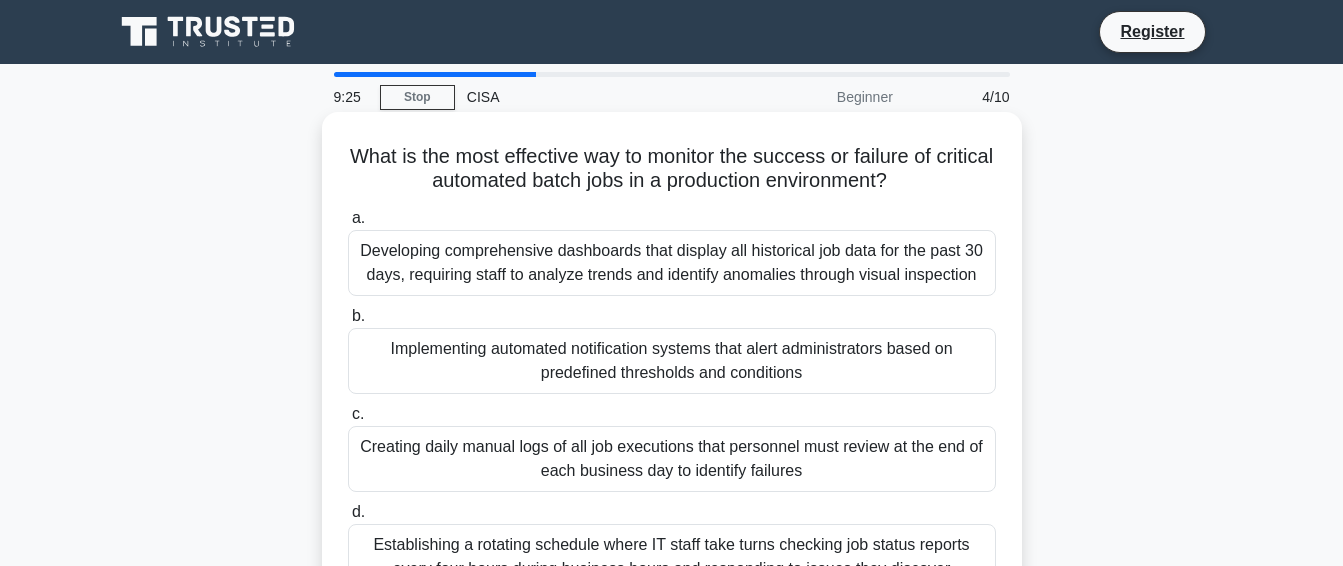 click on "Implementing automated notification systems that alert administrators based on predefined thresholds and conditions" at bounding box center (672, 361) 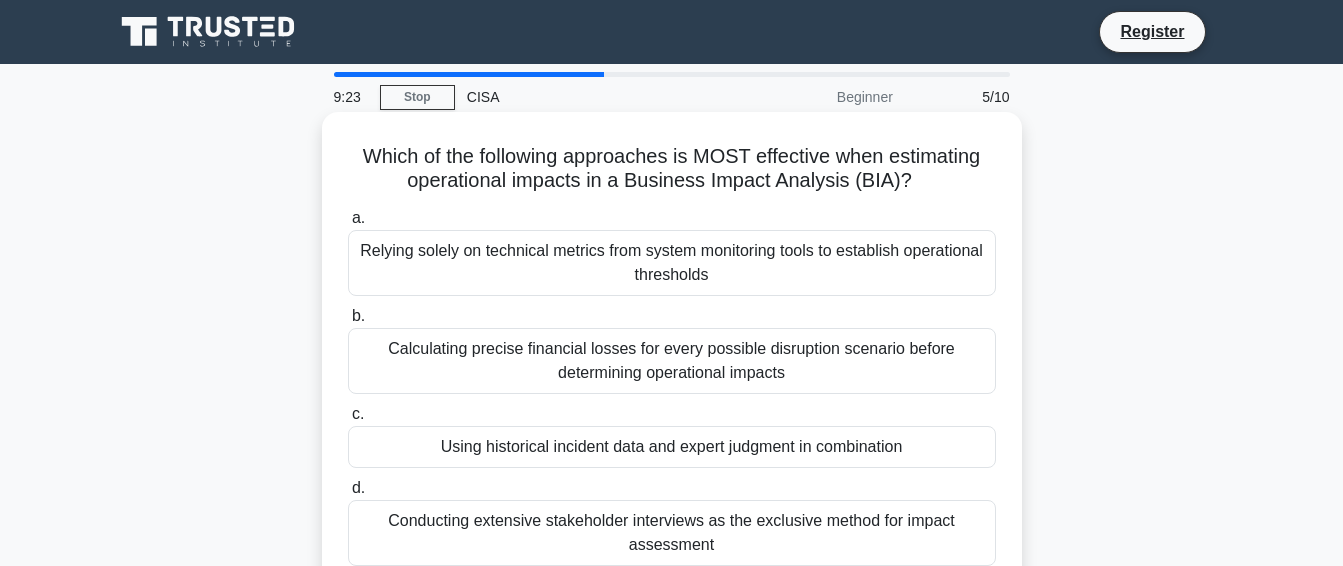 click on "a.
Relying solely on technical metrics from system monitoring tools to establish operational thresholds
b.
c.
d." at bounding box center (672, 386) 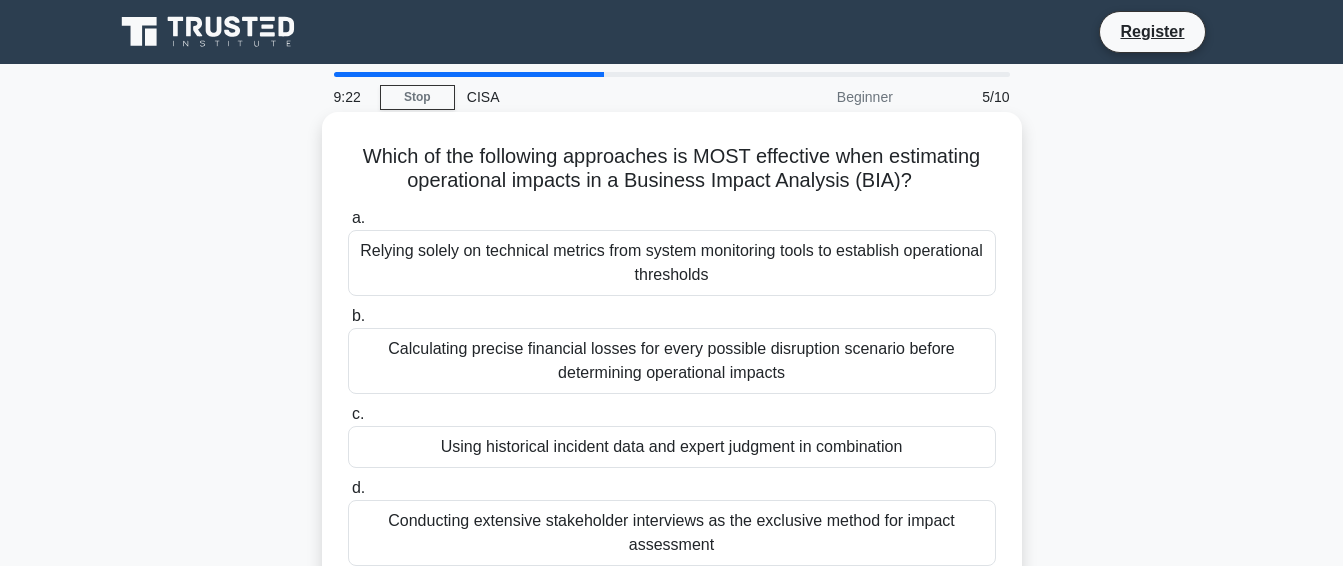 click on "Using historical incident data and expert judgment in combination" at bounding box center (672, 447) 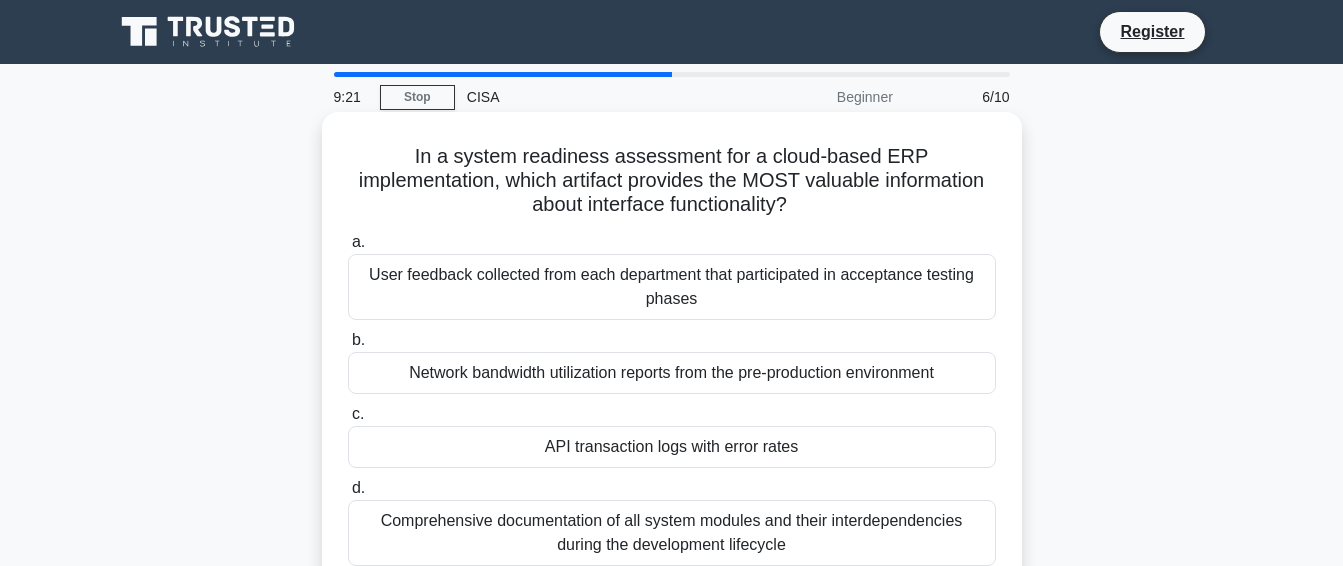 click on "Network bandwidth utilization reports from the pre-production environment" at bounding box center [672, 373] 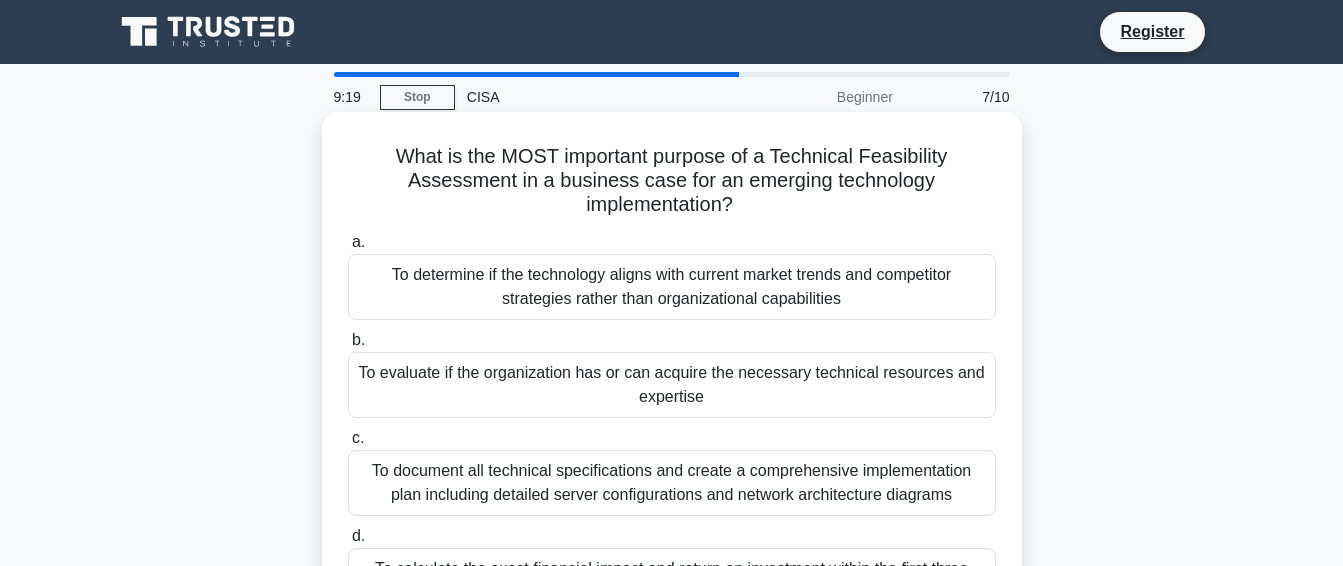 click on "To evaluate if the organization has or can acquire the necessary technical resources and expertise" at bounding box center [672, 385] 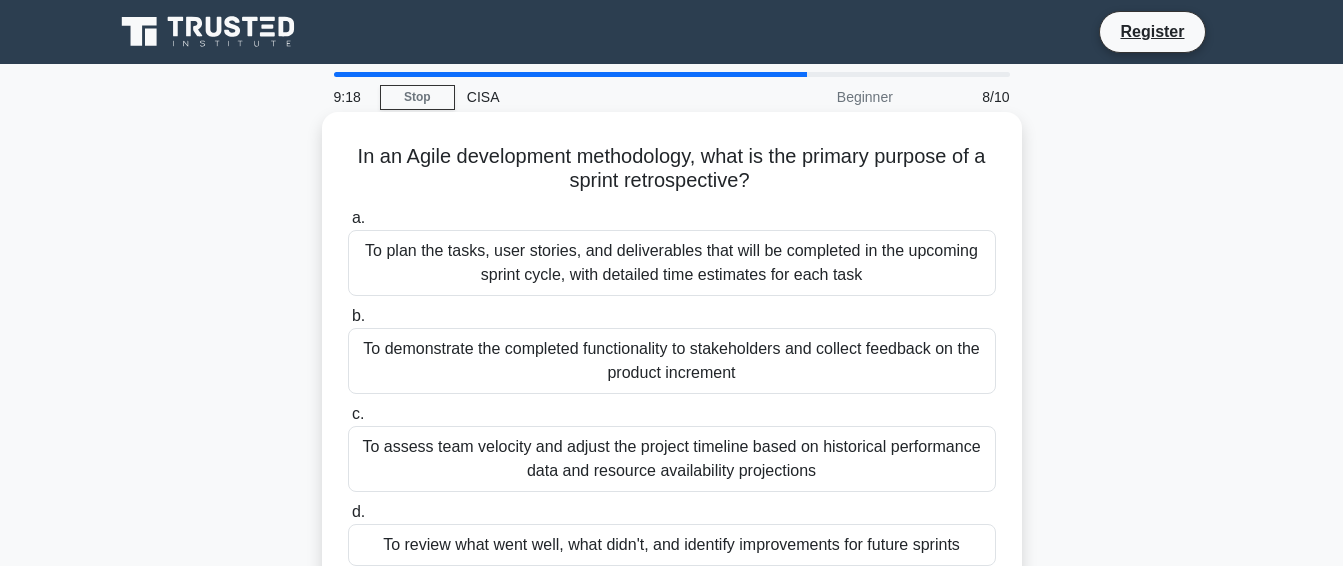 click on "To plan the tasks, user stories, and deliverables that will be completed in the upcoming sprint cycle, with detailed time estimates for each task" at bounding box center (672, 263) 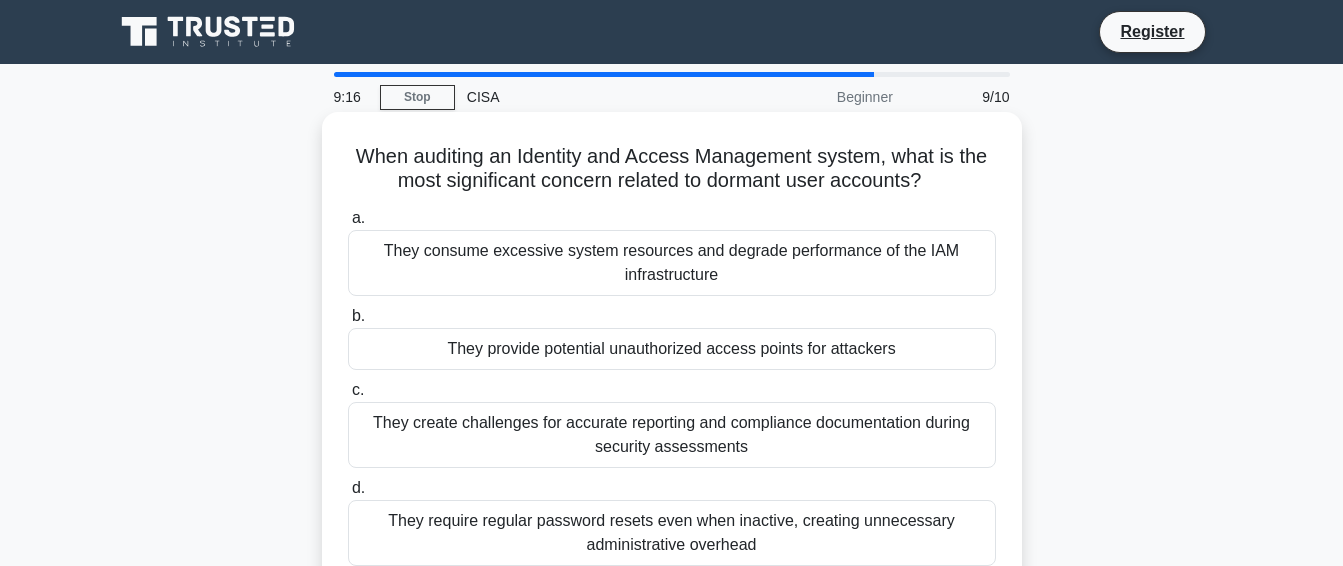 click on "They provide potential unauthorized access points for attackers" at bounding box center [672, 349] 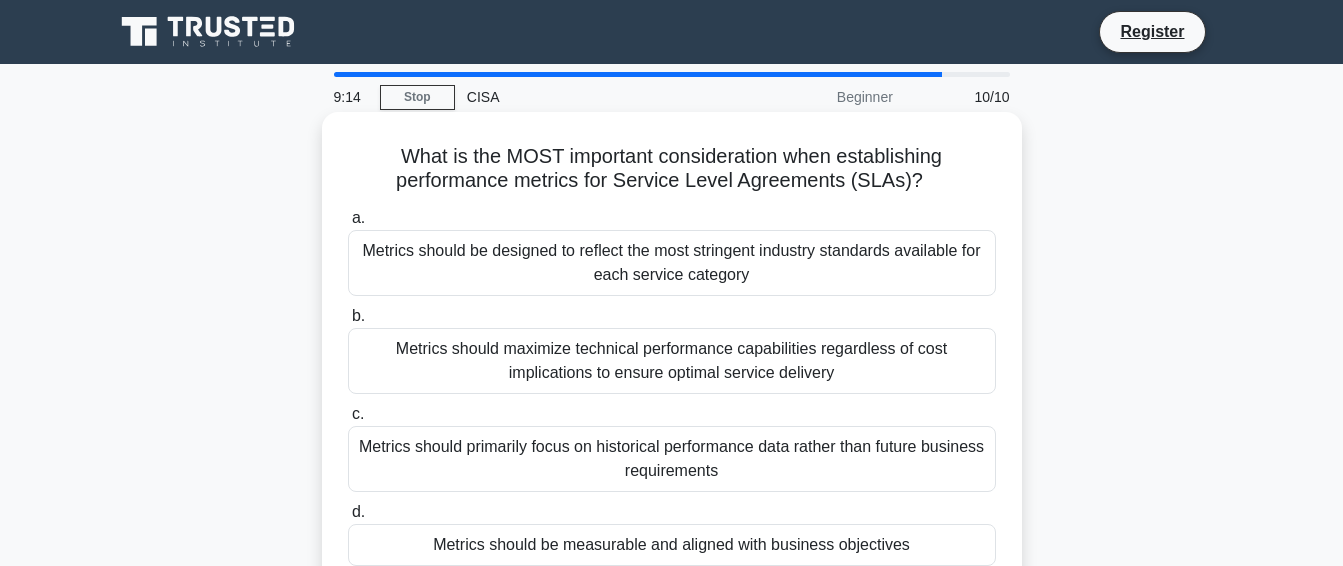 click on "Metrics should primarily focus on historical performance data rather than future business requirements" at bounding box center (672, 459) 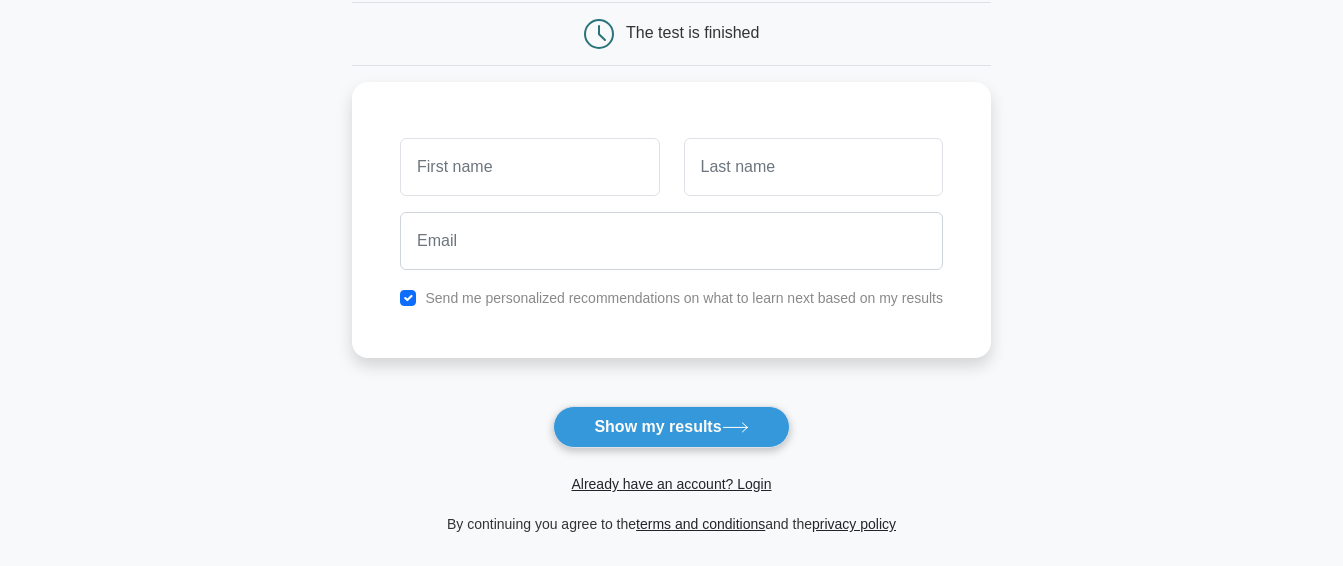 scroll, scrollTop: 204, scrollLeft: 0, axis: vertical 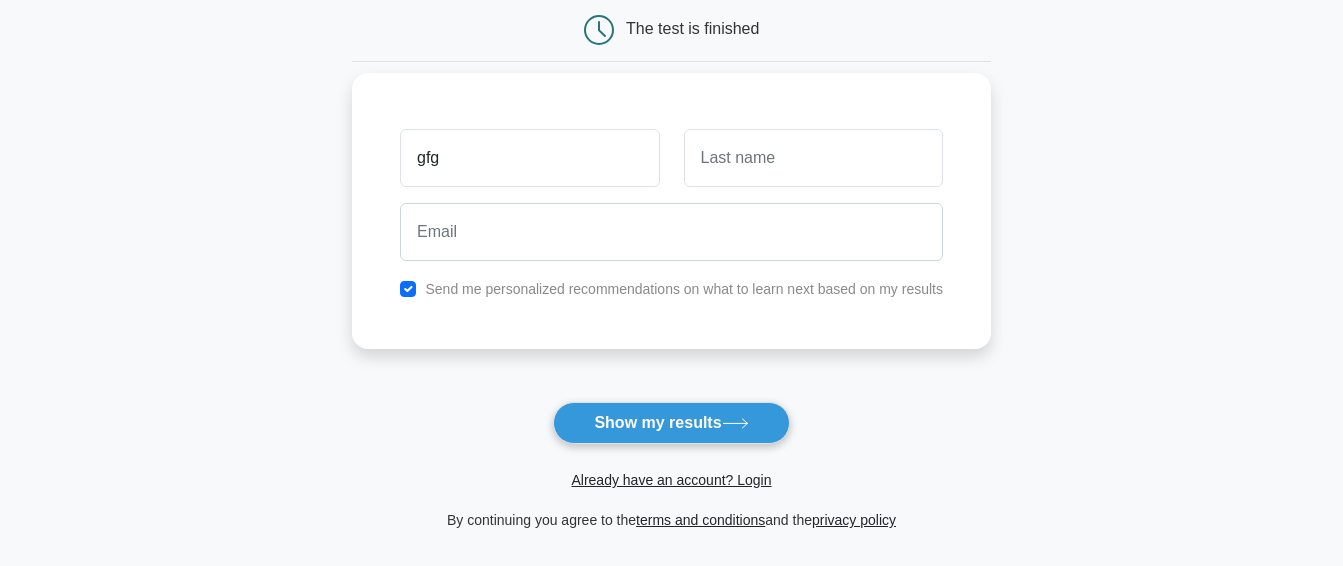 type on "gfg" 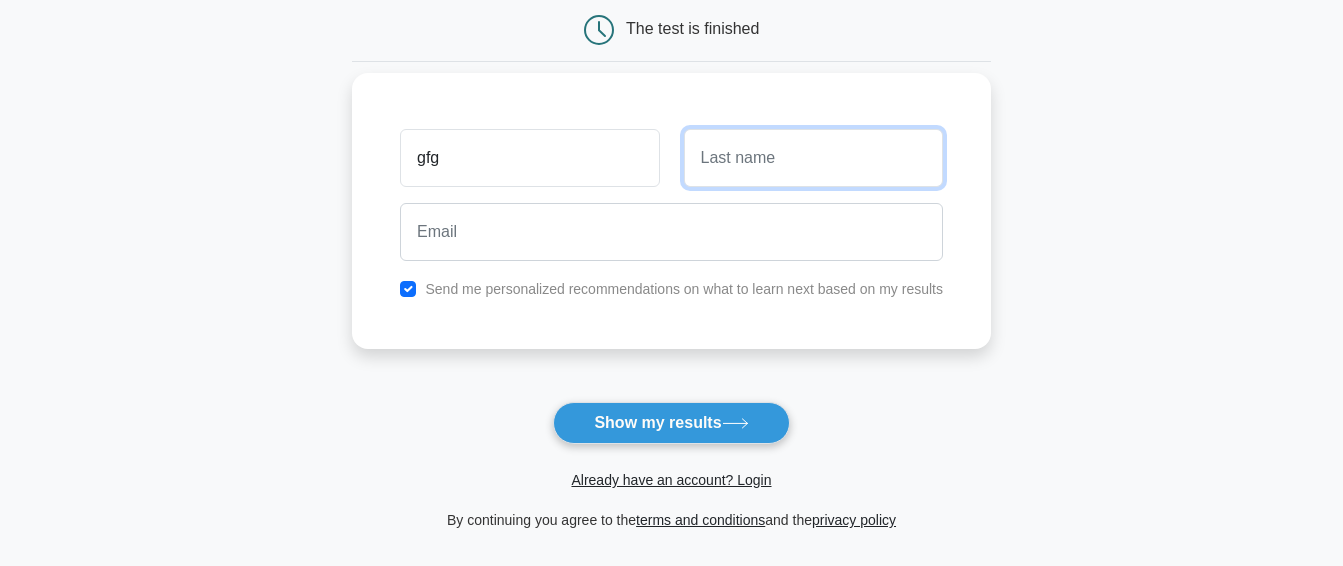 click at bounding box center (813, 158) 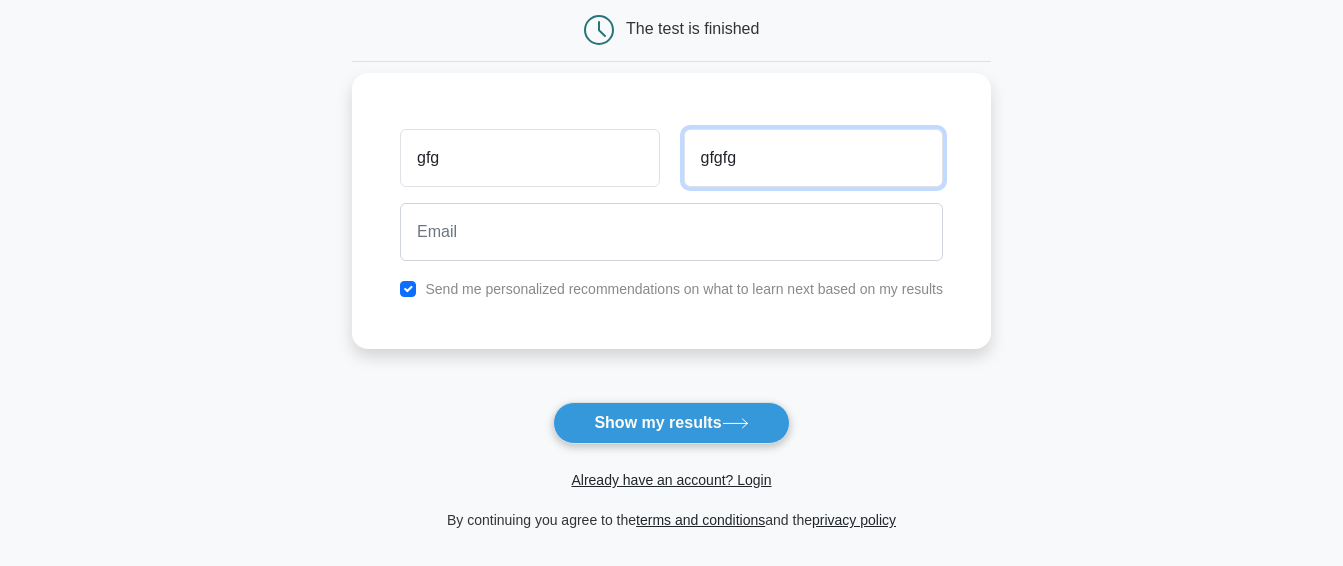 type on "gfgfg" 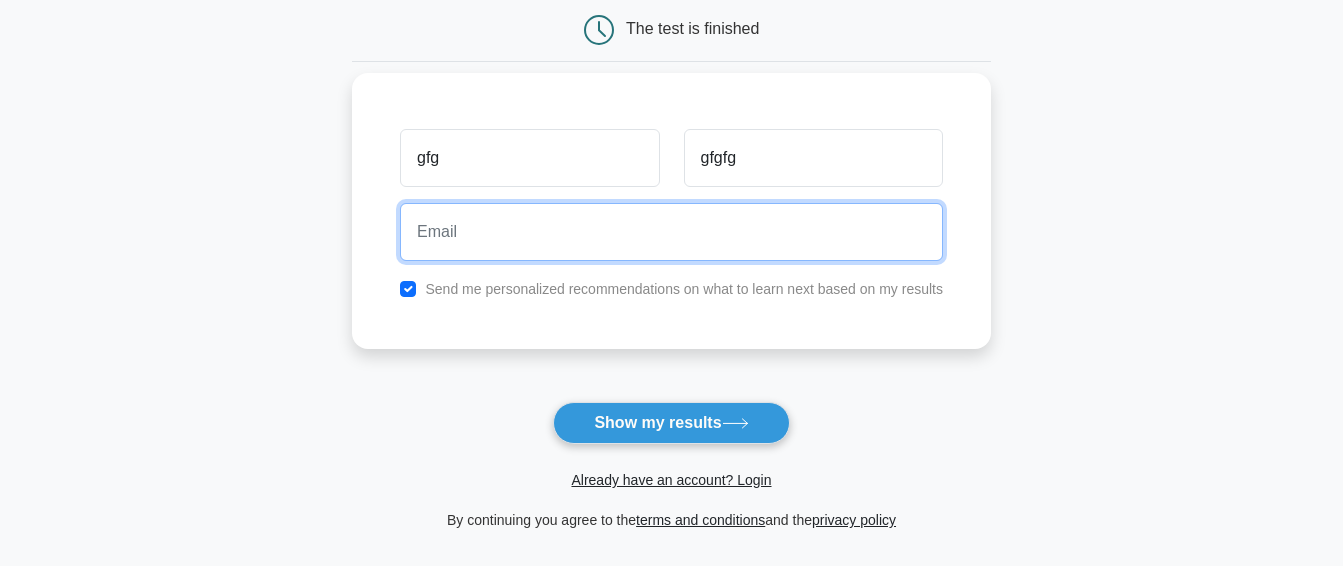 click at bounding box center (671, 232) 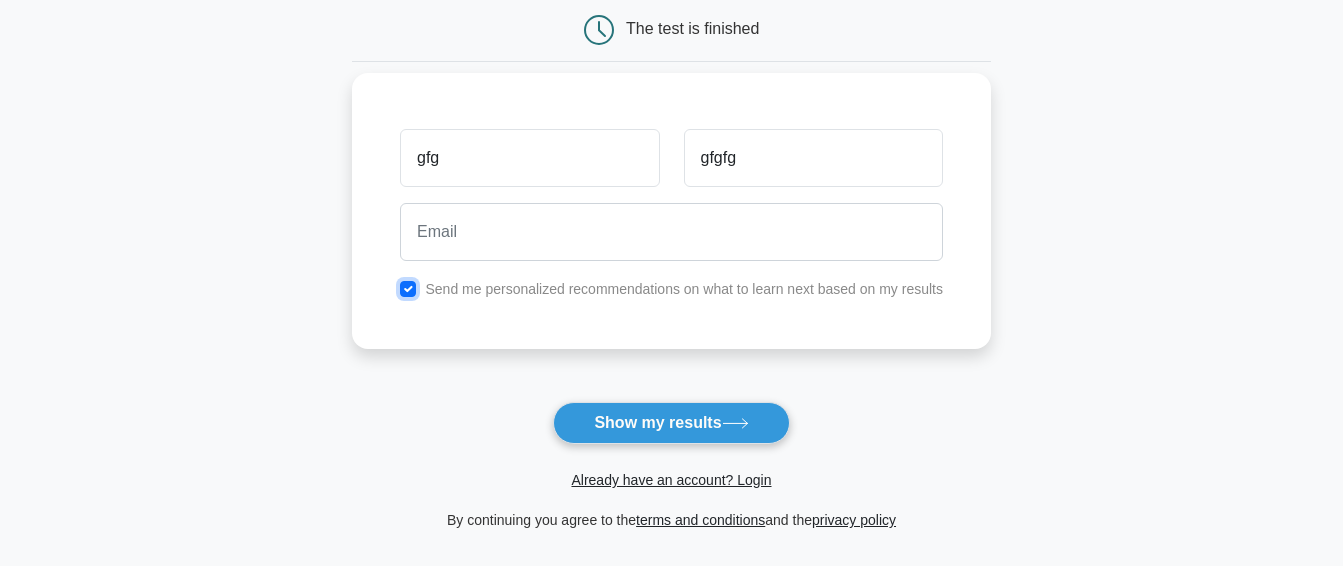 click at bounding box center [408, 289] 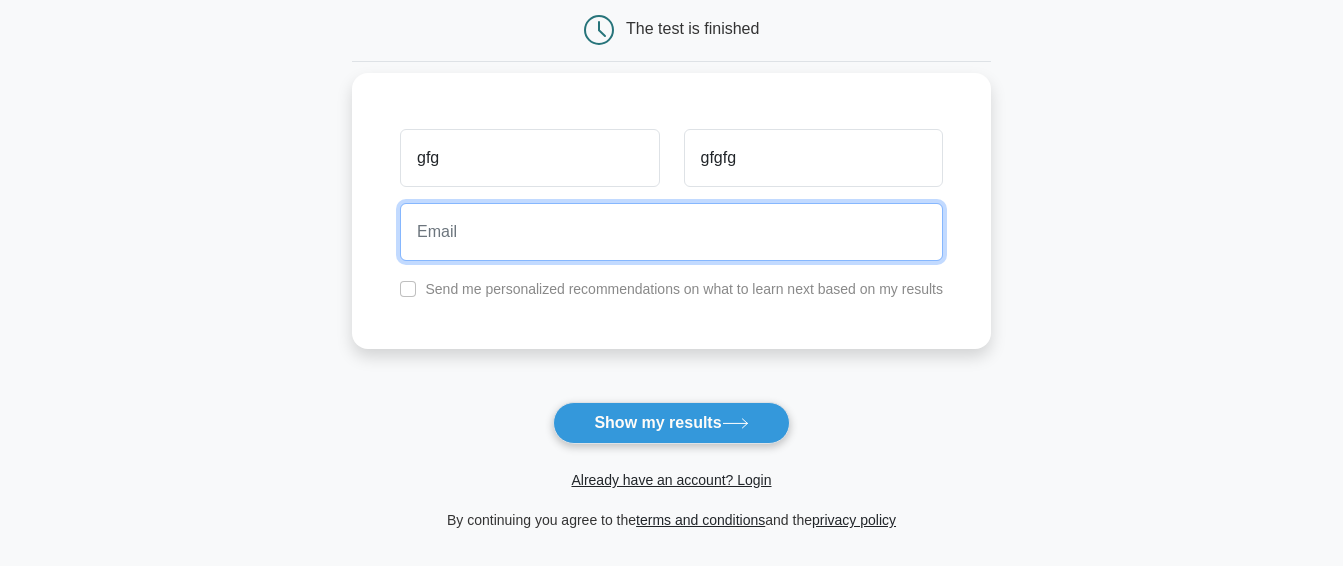 click at bounding box center (671, 232) 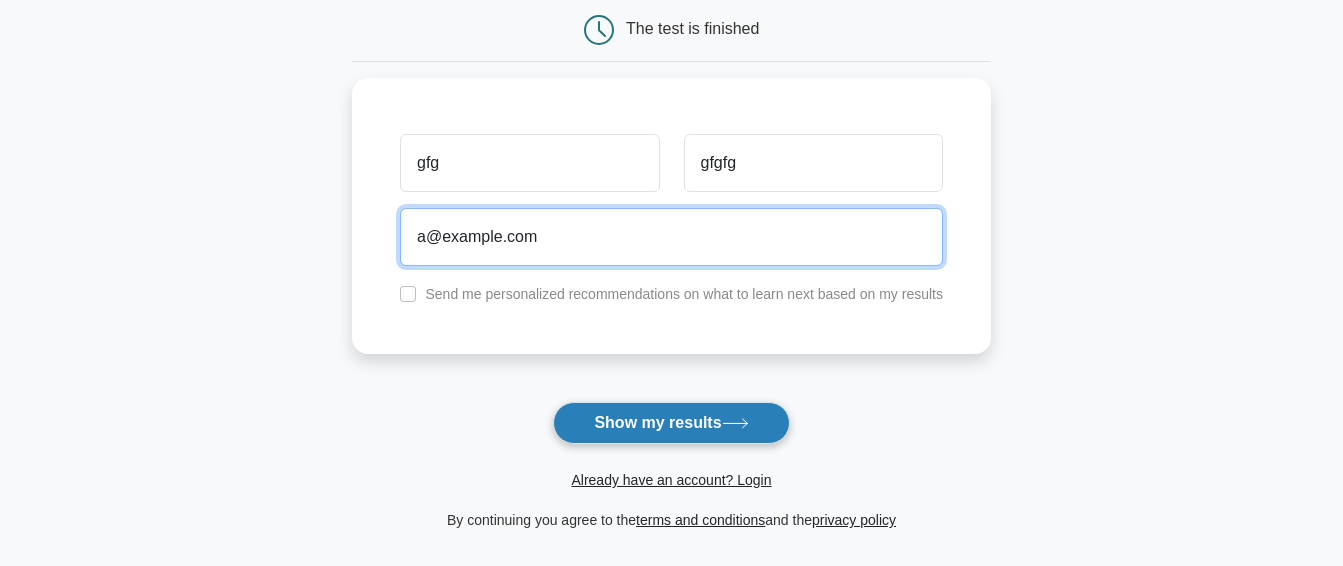 type on "[EMAIL]" 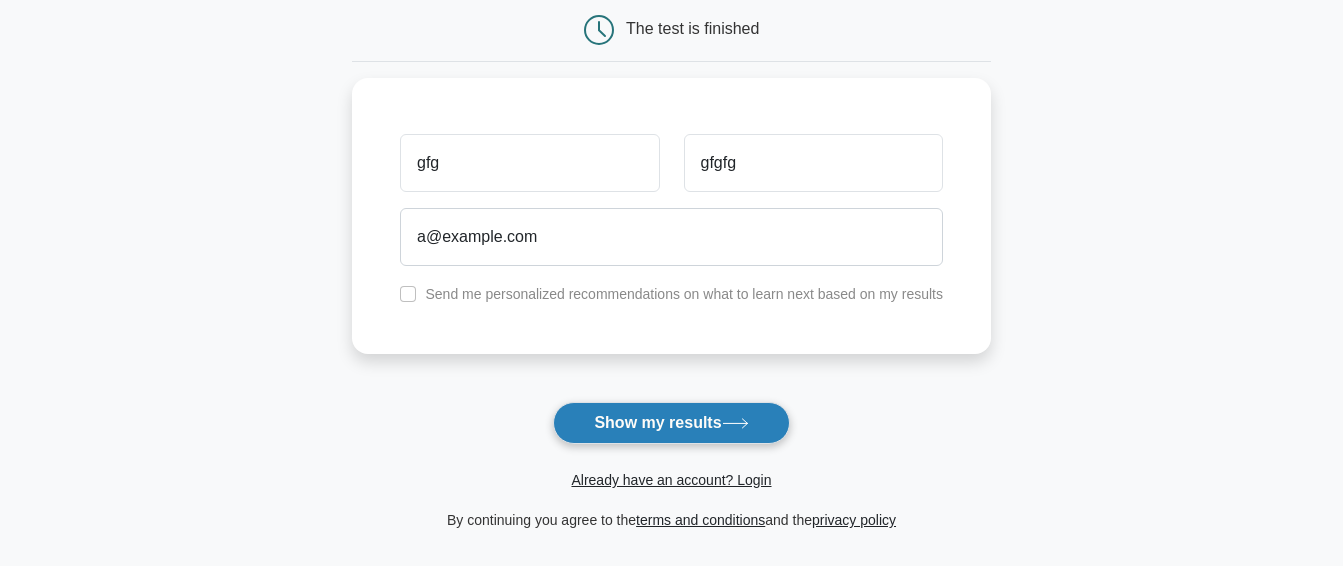 click on "Show my results" at bounding box center [671, 423] 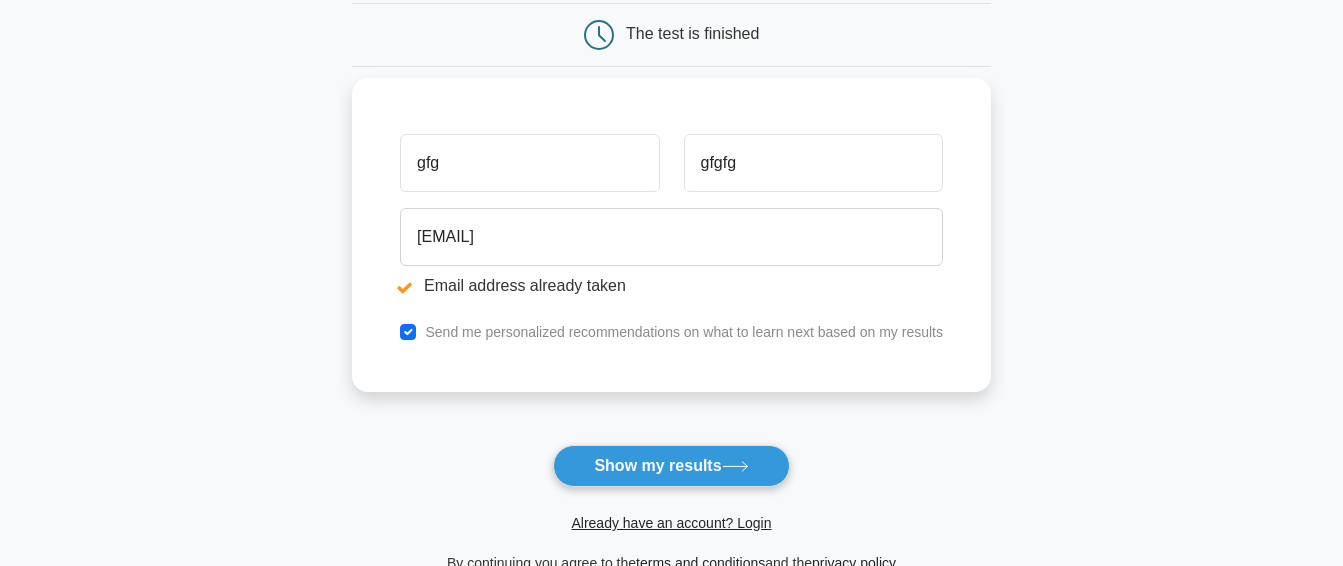 scroll, scrollTop: 306, scrollLeft: 0, axis: vertical 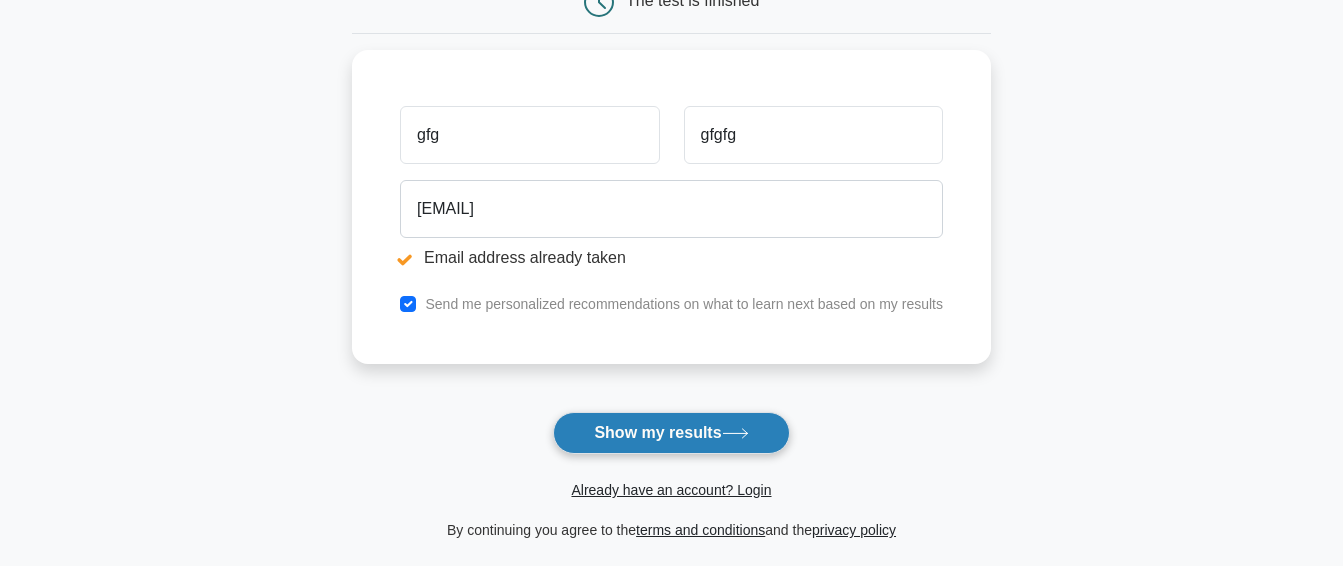 click on "Show my results" at bounding box center (671, 433) 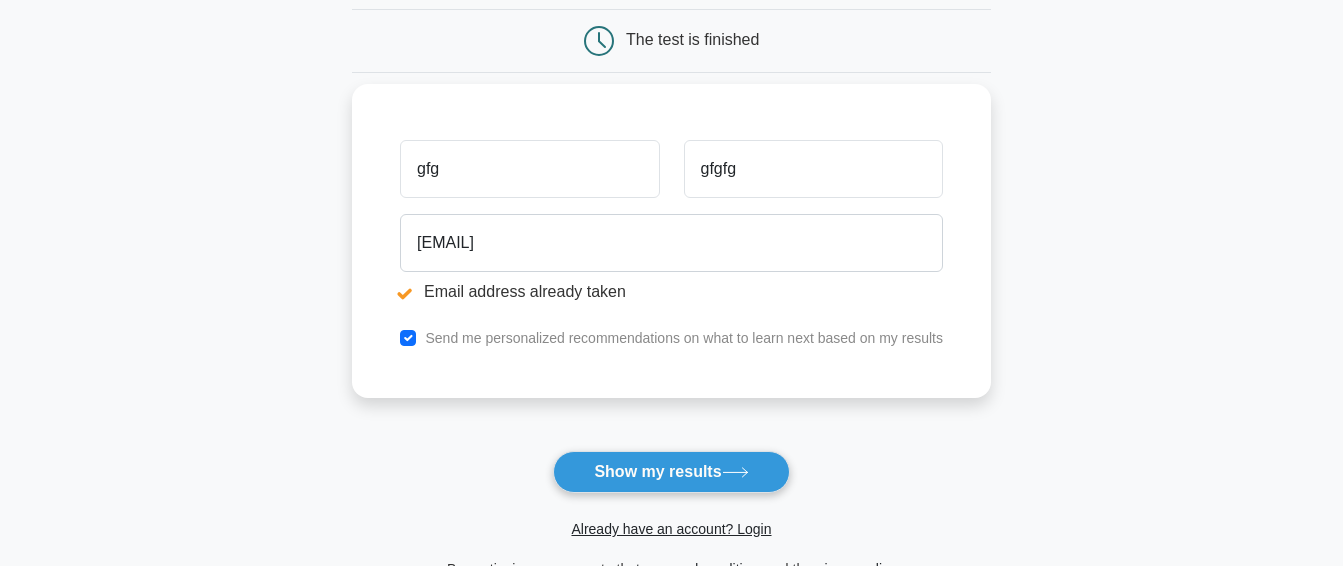 scroll, scrollTop: 306, scrollLeft: 0, axis: vertical 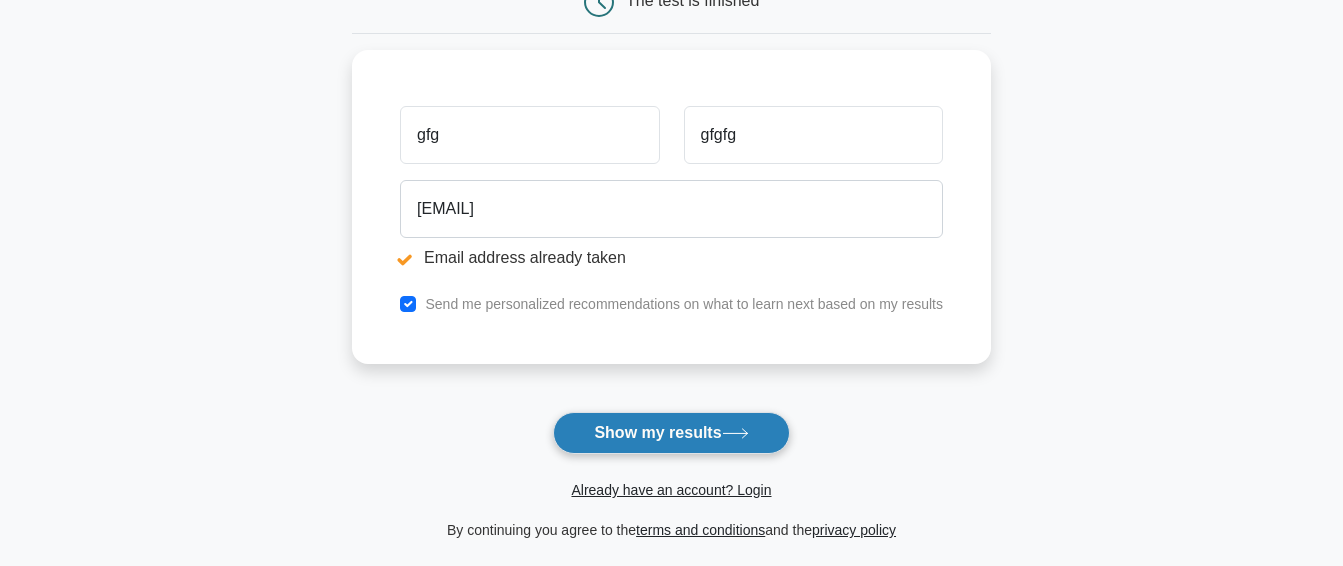 click on "Show my results" at bounding box center [671, 433] 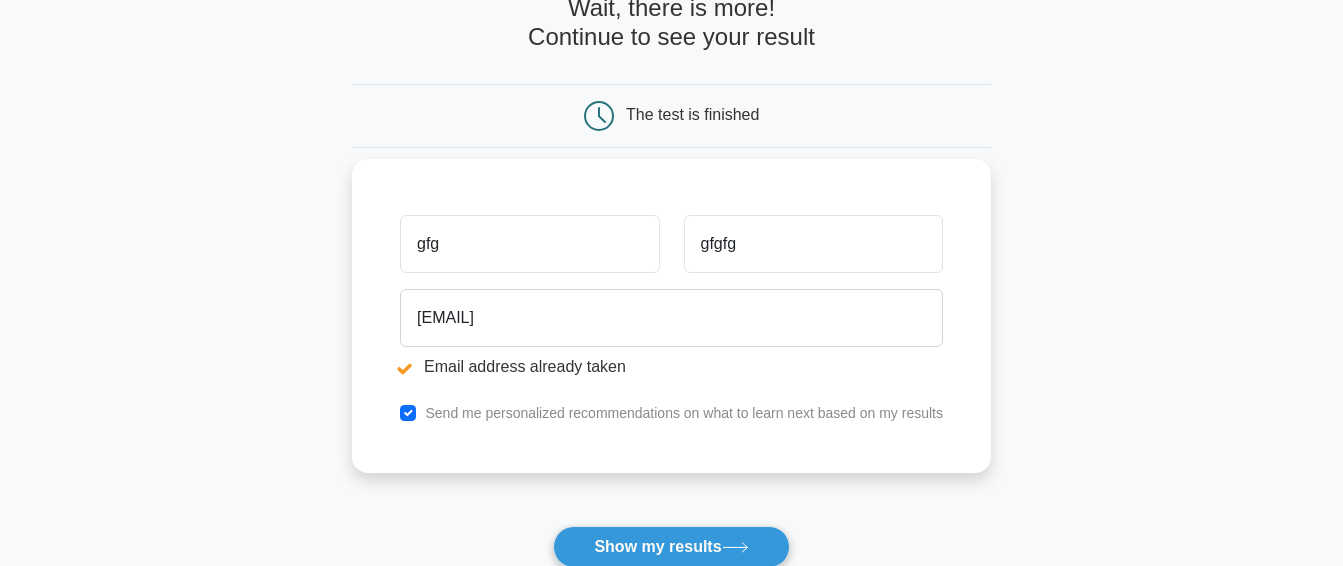 scroll, scrollTop: 204, scrollLeft: 0, axis: vertical 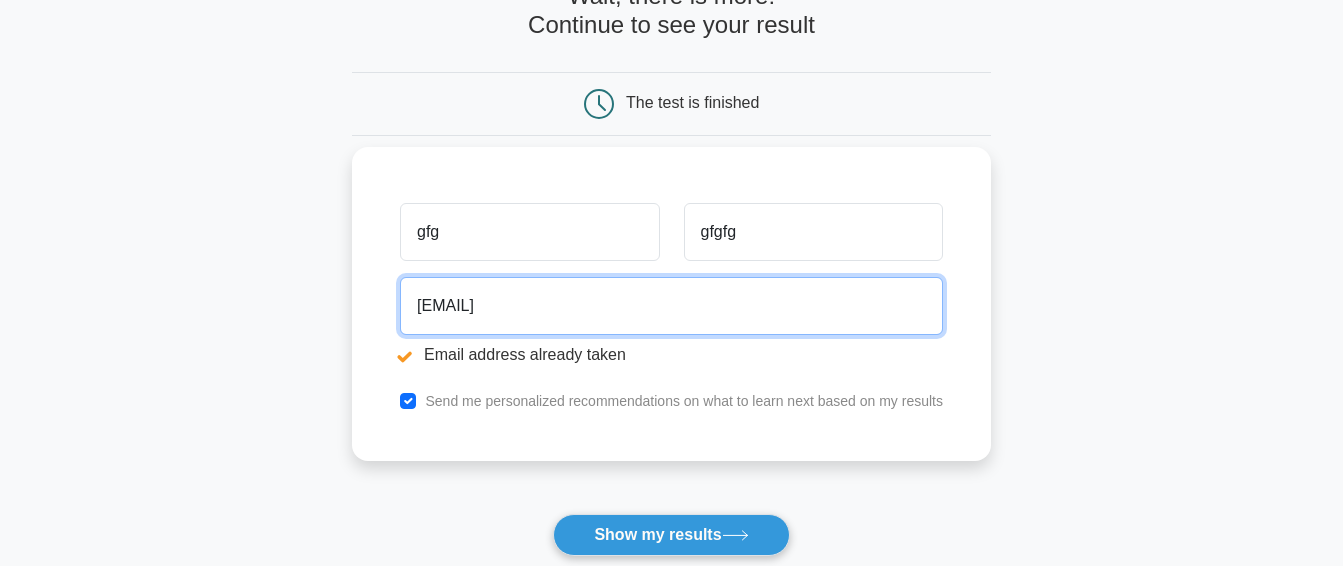 click on "a@gmail.com" at bounding box center [671, 306] 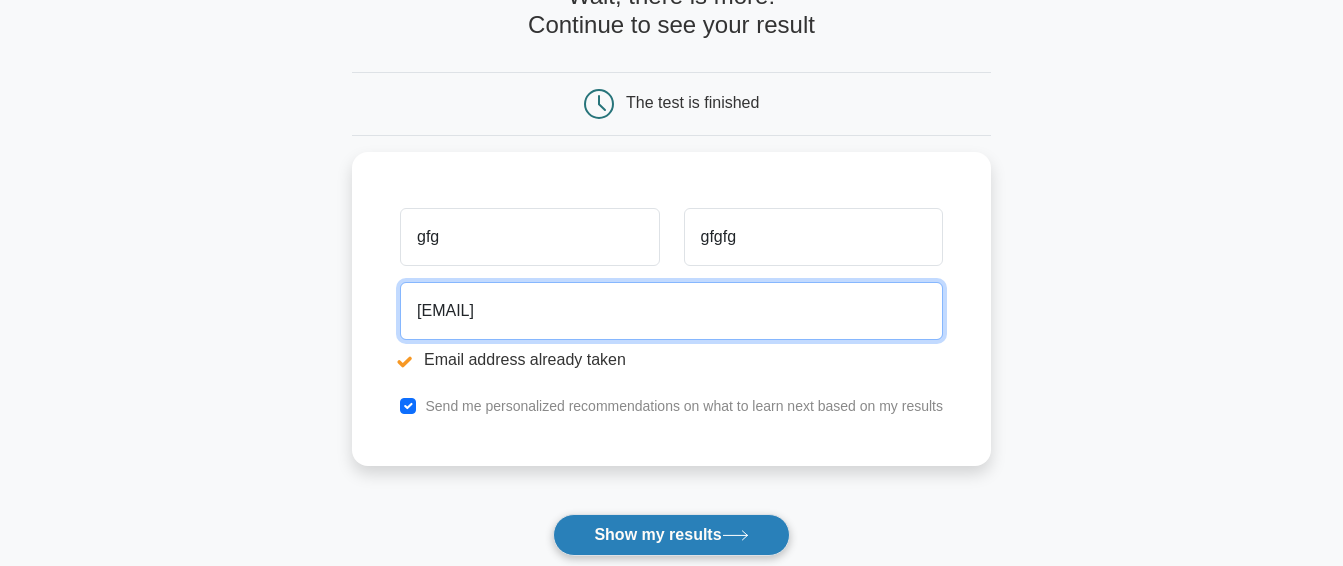type on "1598a@gmail.com" 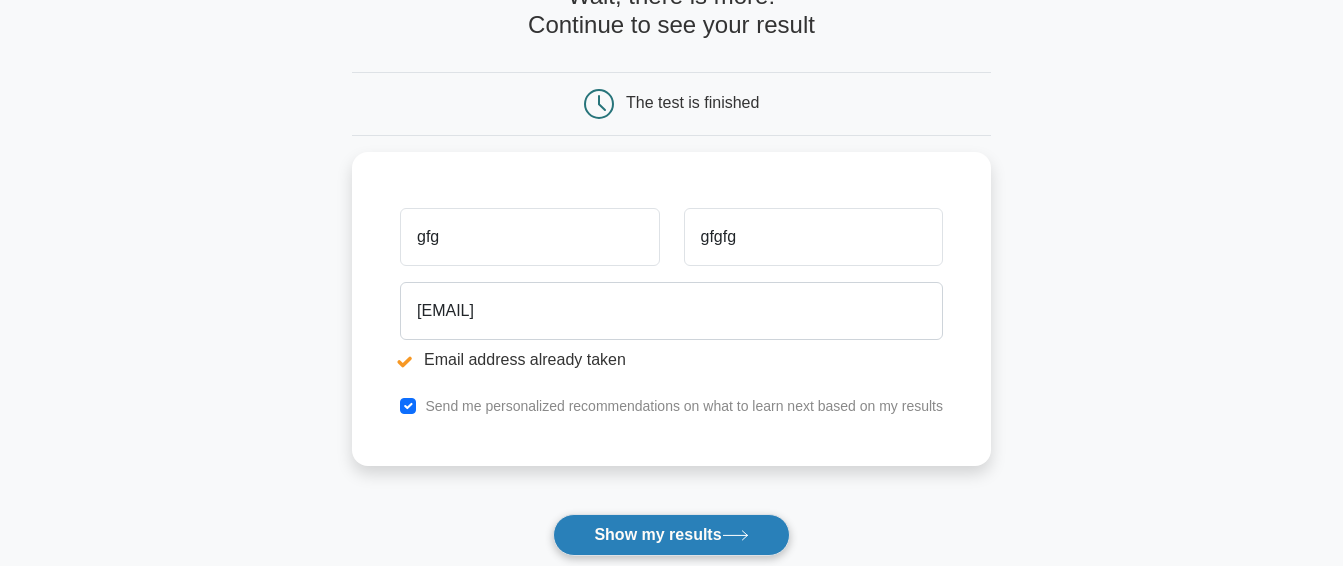 click on "Show my results" at bounding box center (671, 535) 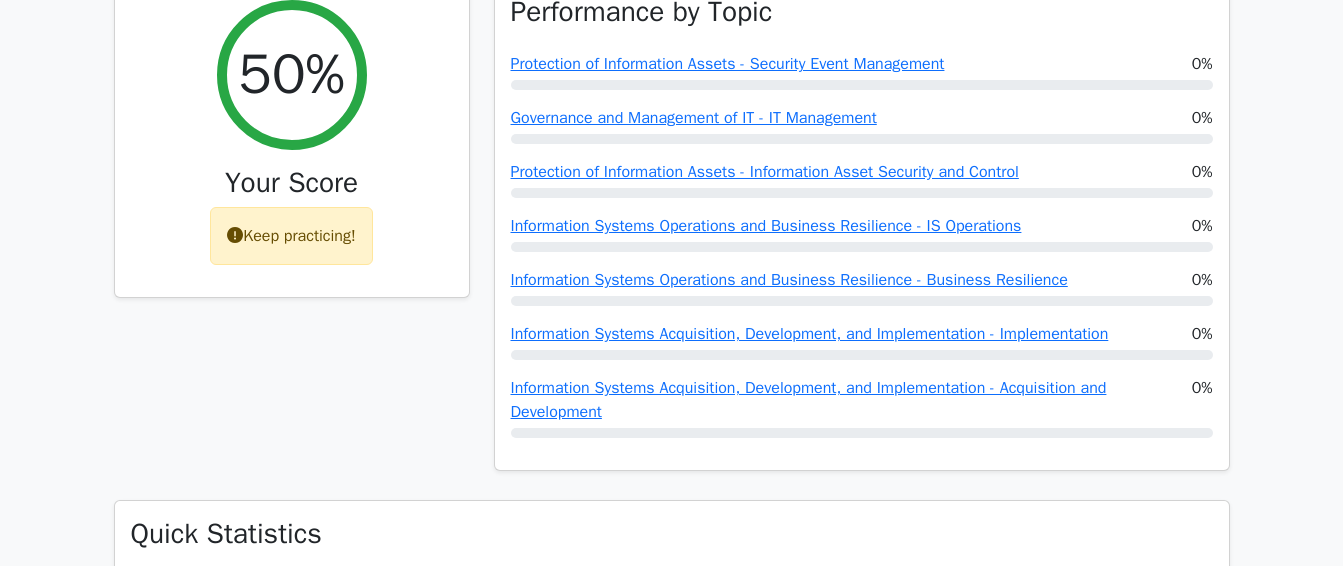 scroll, scrollTop: 714, scrollLeft: 0, axis: vertical 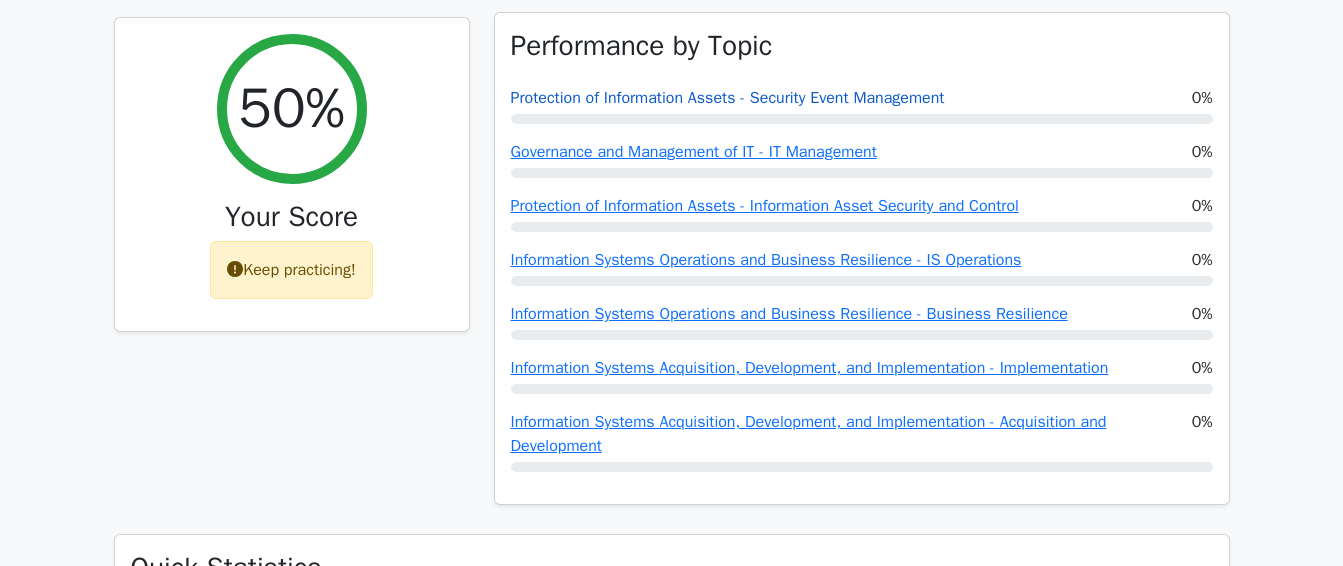 click on "Protection of Information Assets - Security Event Management" at bounding box center (728, 98) 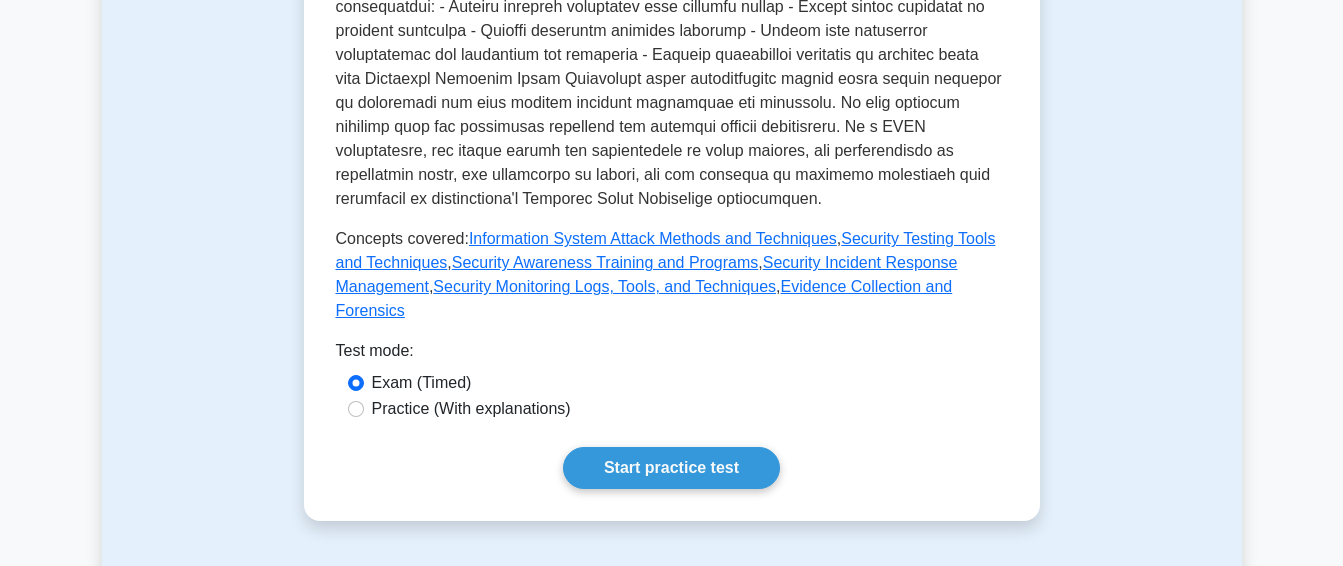 scroll, scrollTop: 1020, scrollLeft: 0, axis: vertical 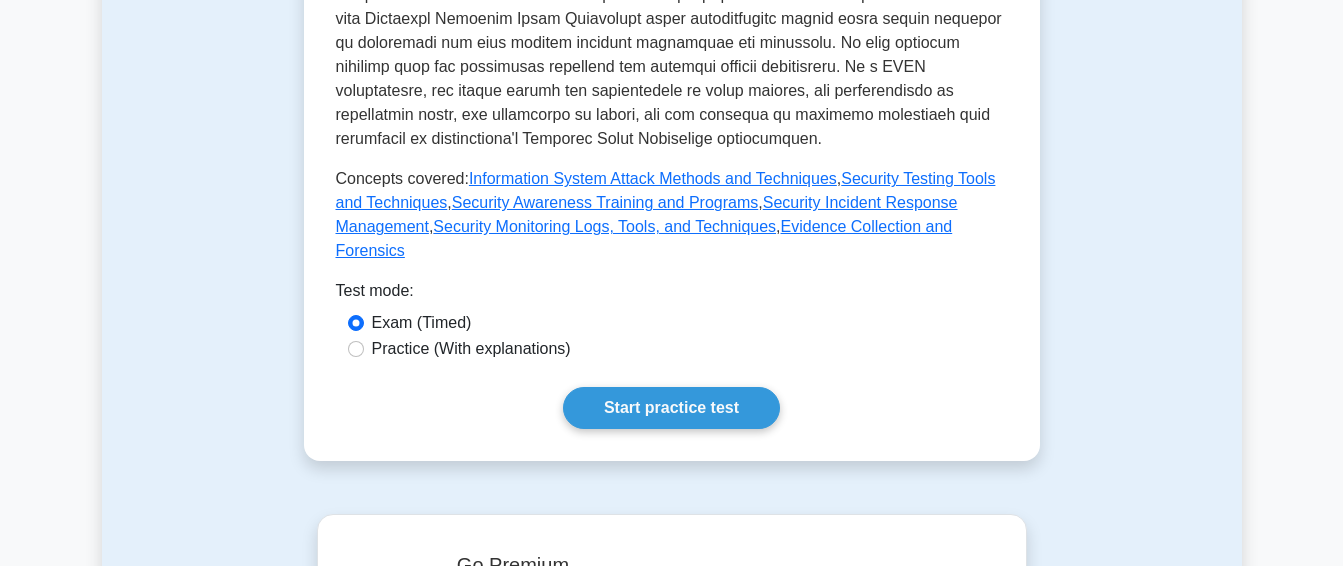 click on "Practice (With explanations)" at bounding box center (471, 349) 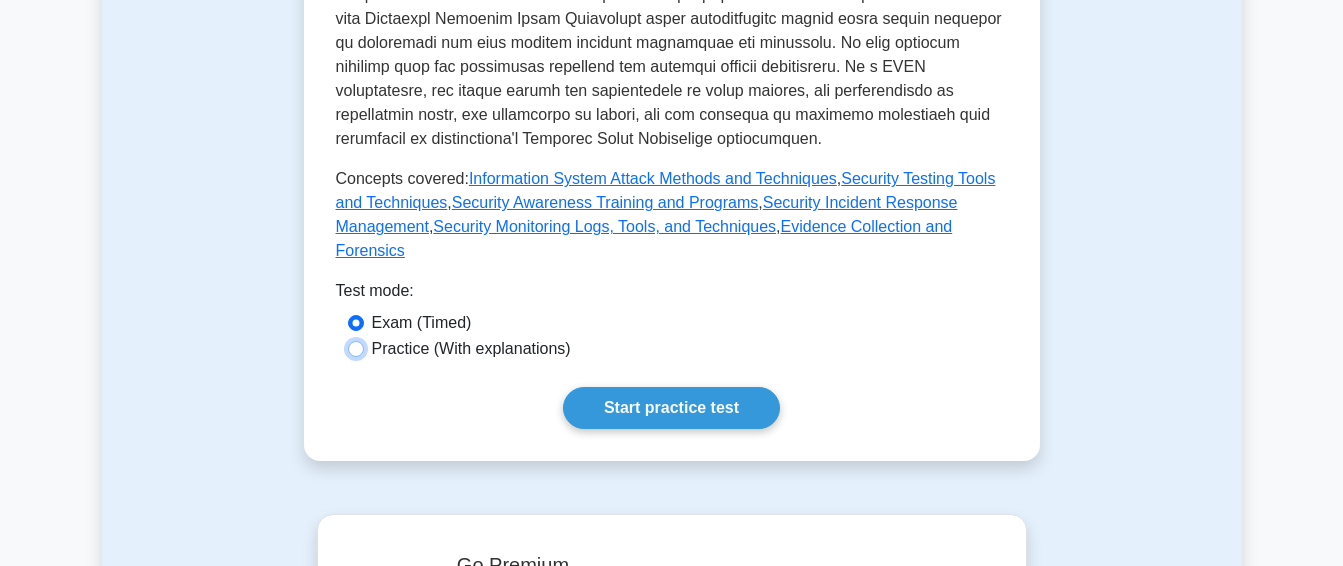 click on "Practice (With explanations)" at bounding box center (356, 349) 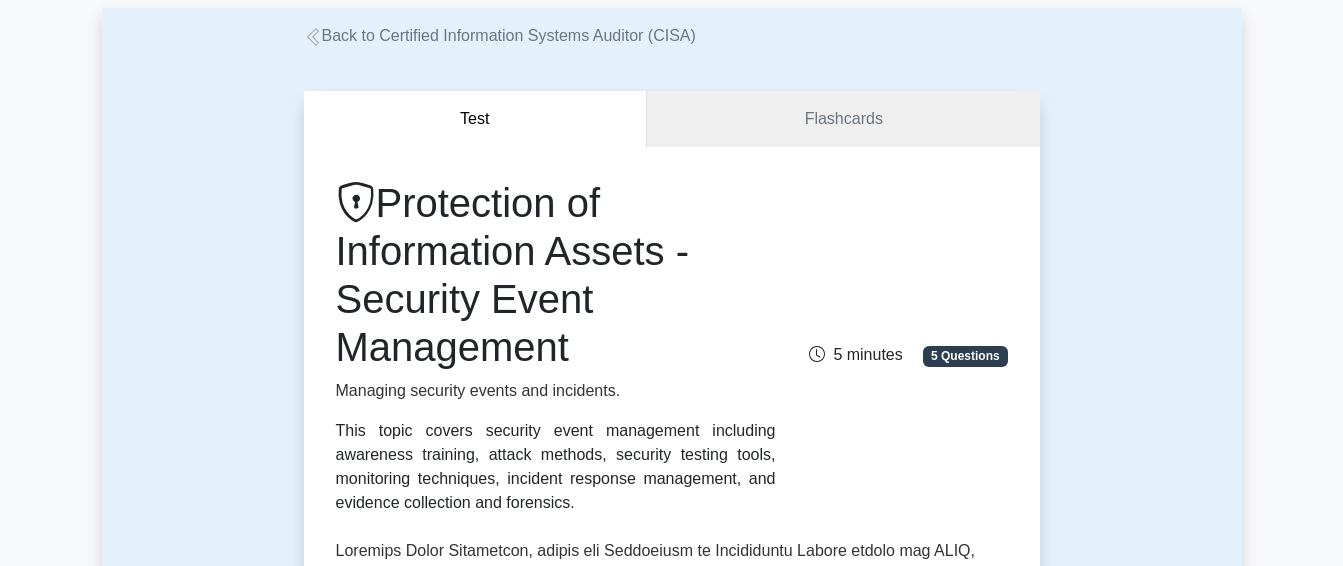 scroll, scrollTop: 0, scrollLeft: 0, axis: both 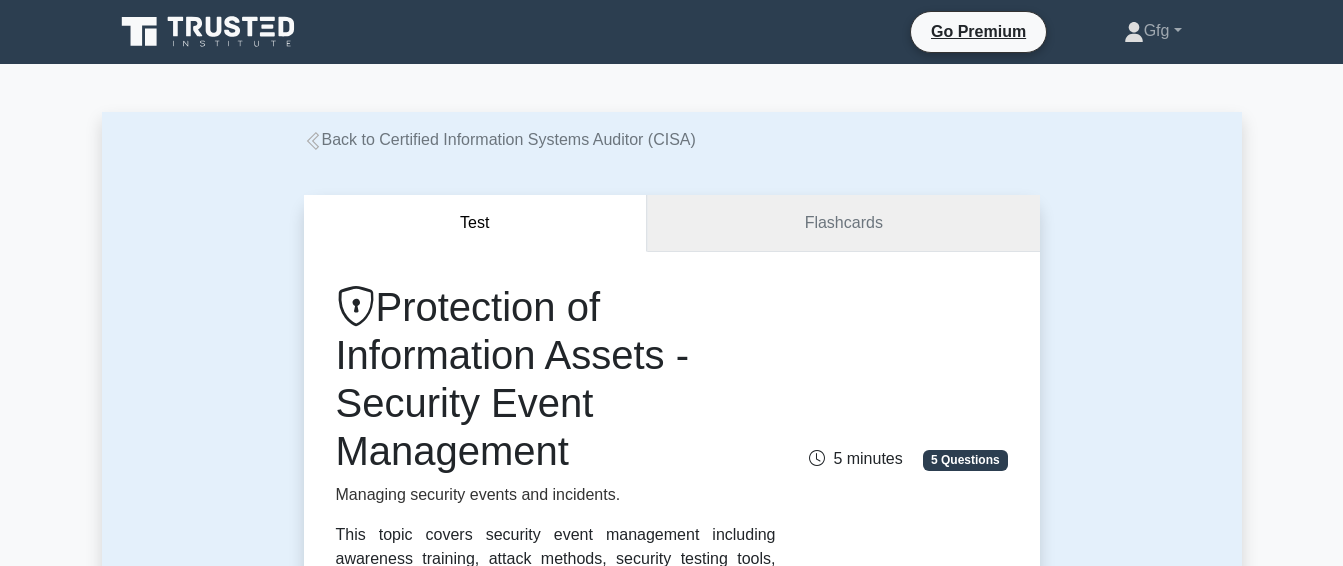 click on "Flashcards" at bounding box center [843, 223] 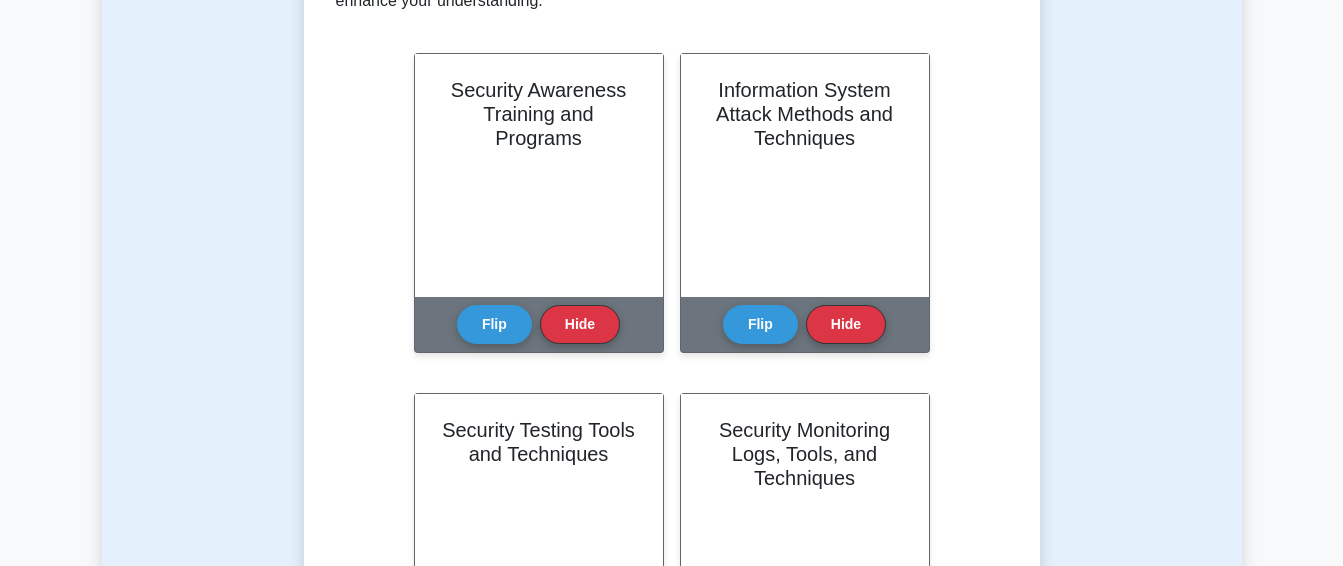 scroll, scrollTop: 510, scrollLeft: 0, axis: vertical 